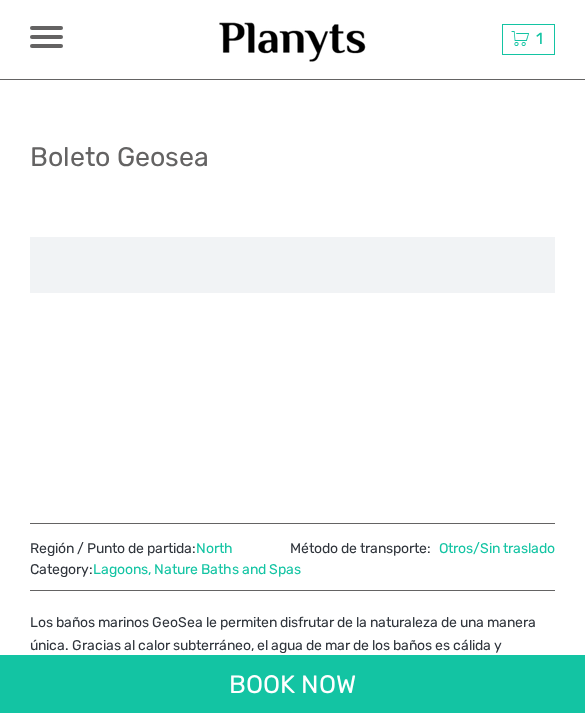 scroll, scrollTop: 0, scrollLeft: 0, axis: both 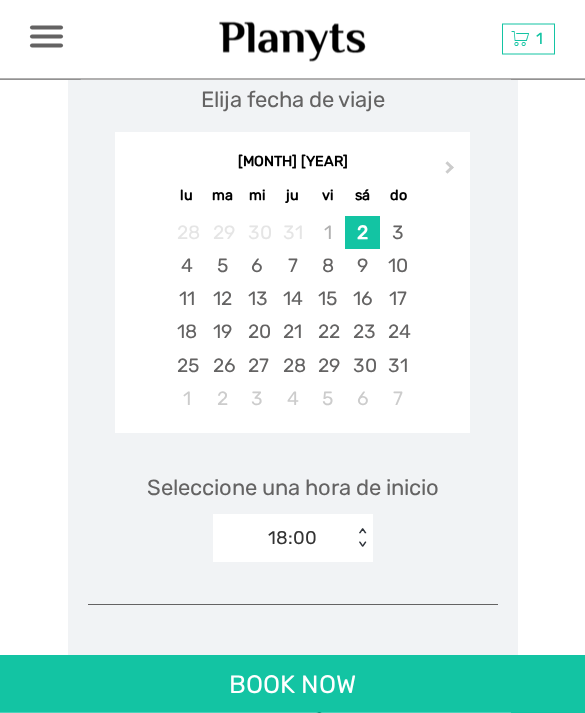 click on "19" at bounding box center [222, 332] 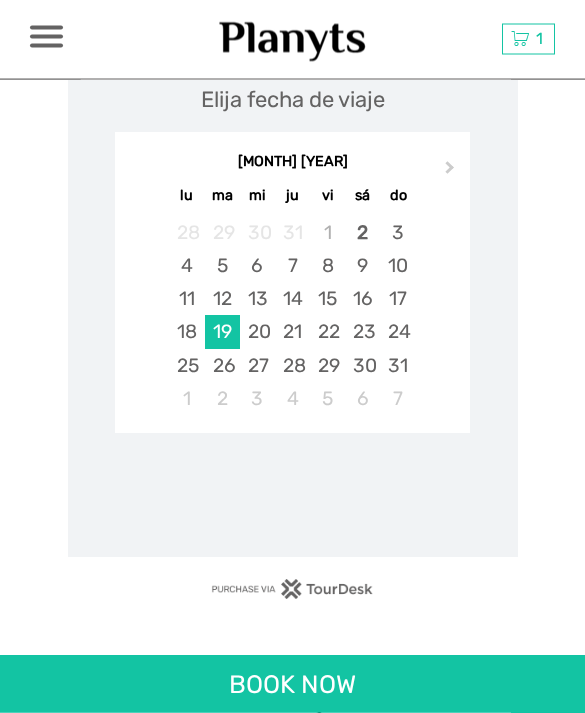 scroll, scrollTop: 1702, scrollLeft: 0, axis: vertical 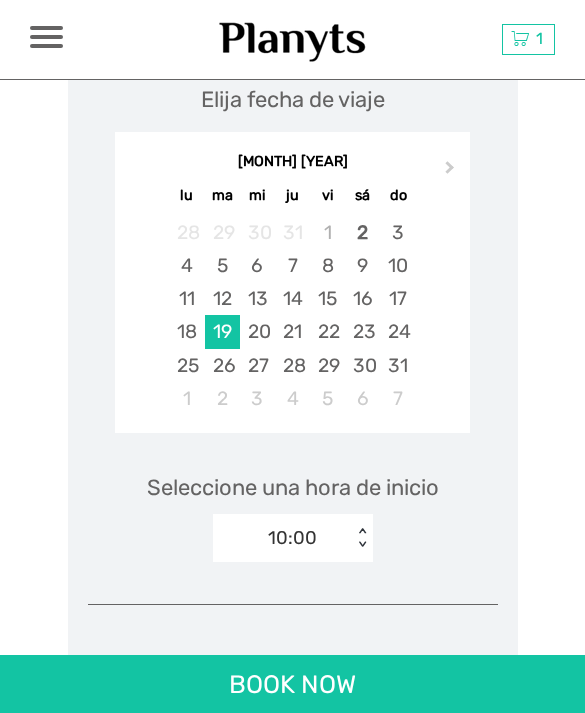 click on "Seleccione una hora de inicio 10:00 < >" at bounding box center (293, 508) 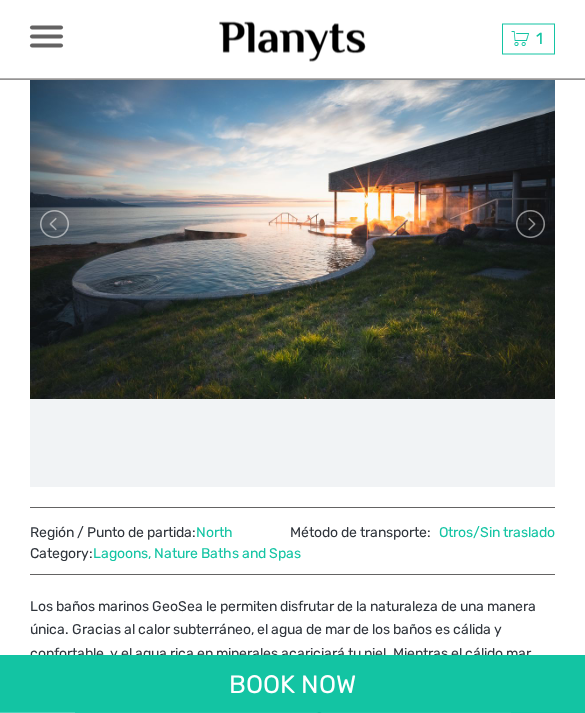 scroll, scrollTop: 261, scrollLeft: 0, axis: vertical 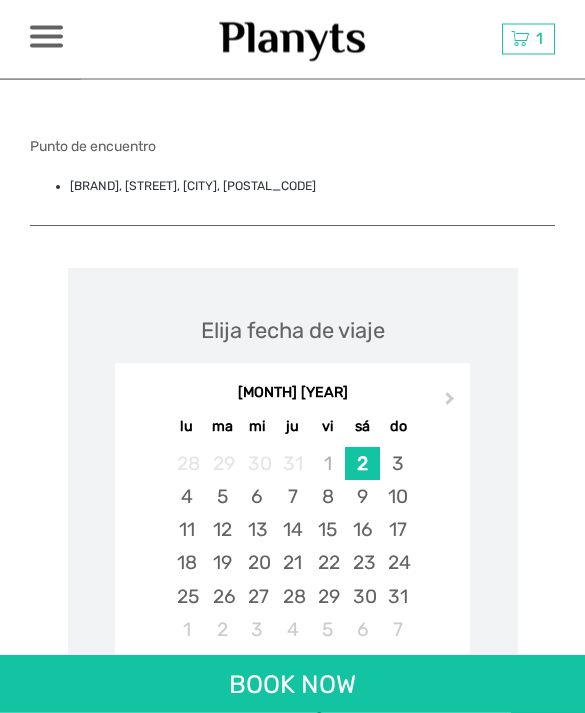 click on "19" at bounding box center (222, 563) 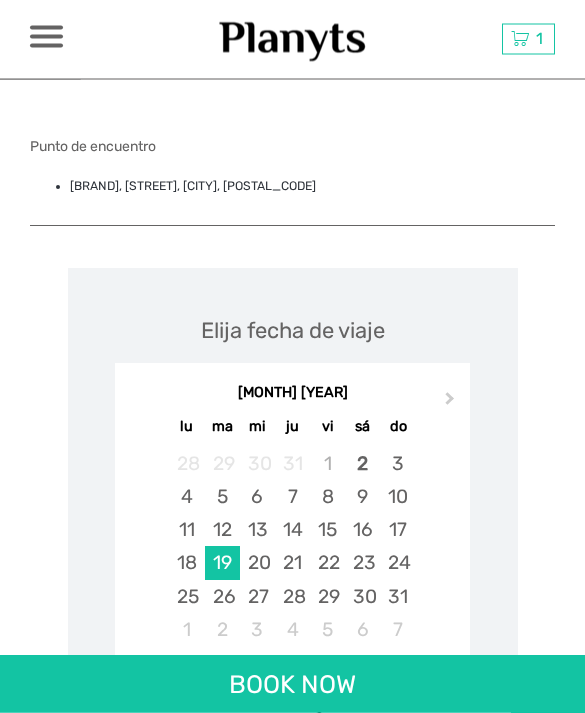 scroll, scrollTop: 1471, scrollLeft: 0, axis: vertical 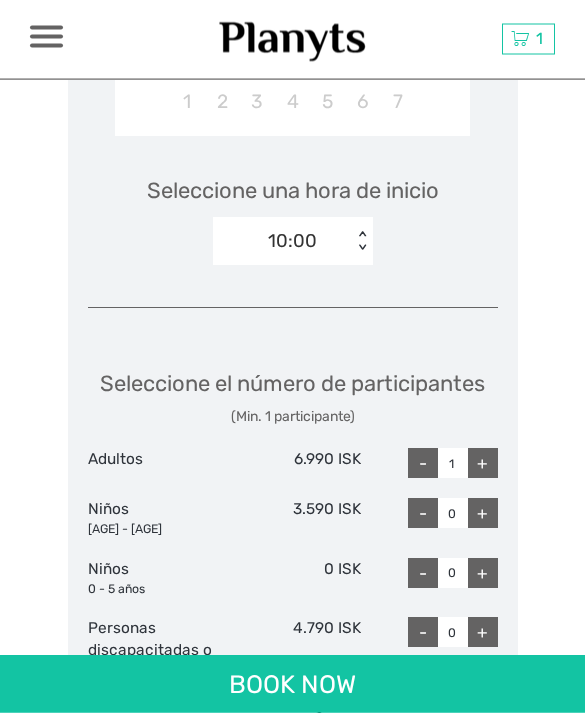 click on "+" at bounding box center (483, 464) 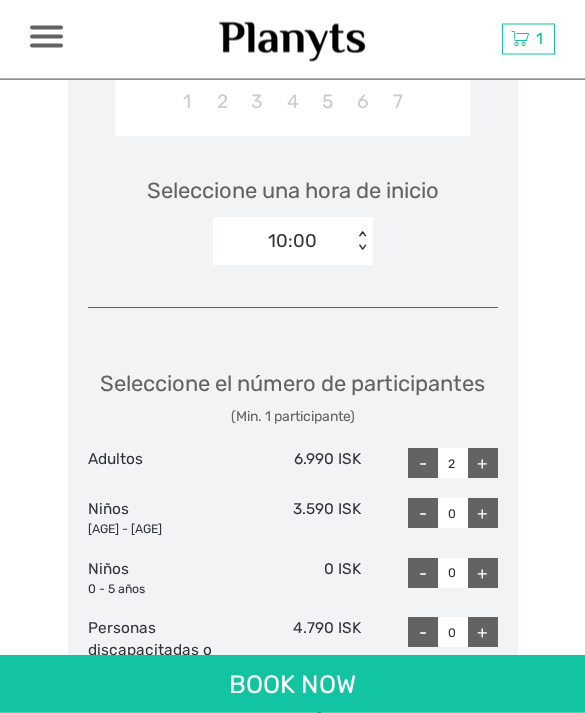 scroll, scrollTop: 1999, scrollLeft: 0, axis: vertical 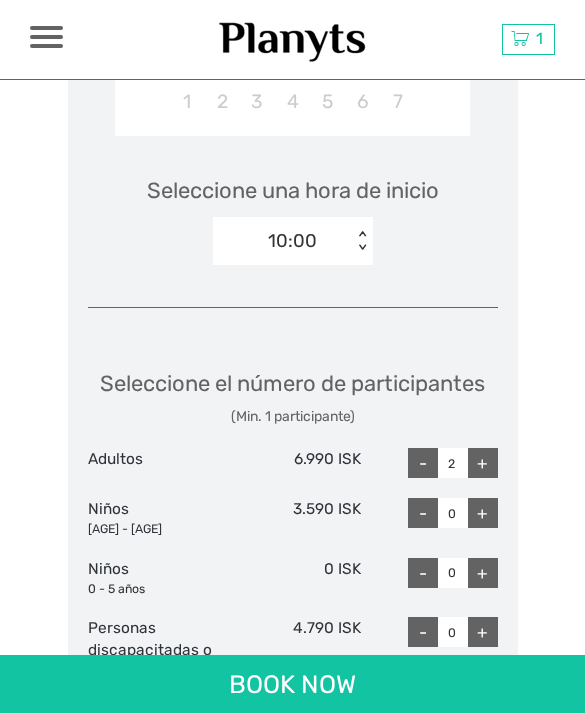 click on "+" at bounding box center [483, 463] 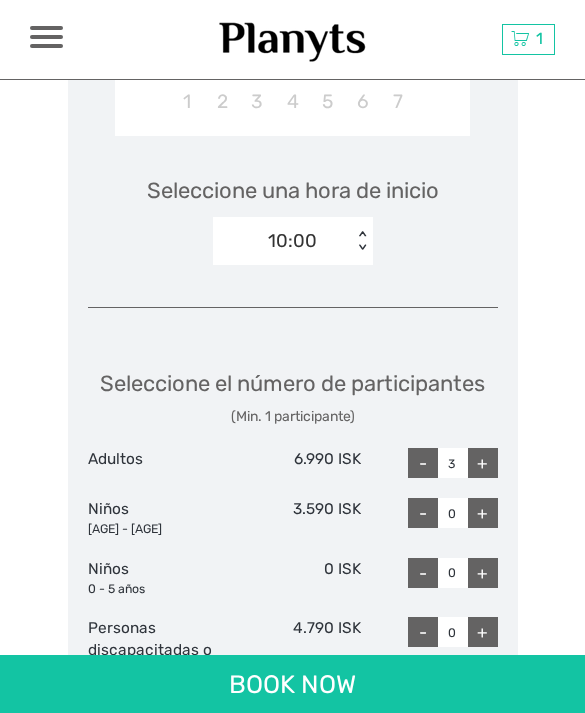 click on "+" at bounding box center [483, 463] 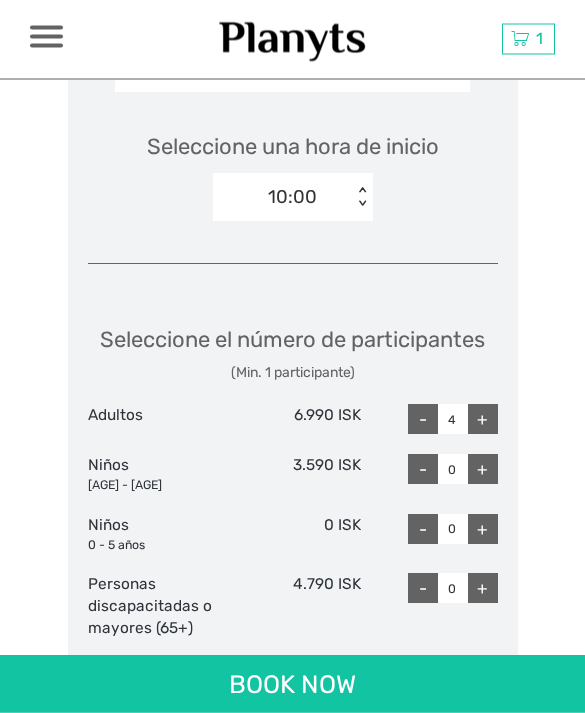 scroll, scrollTop: 2055, scrollLeft: 0, axis: vertical 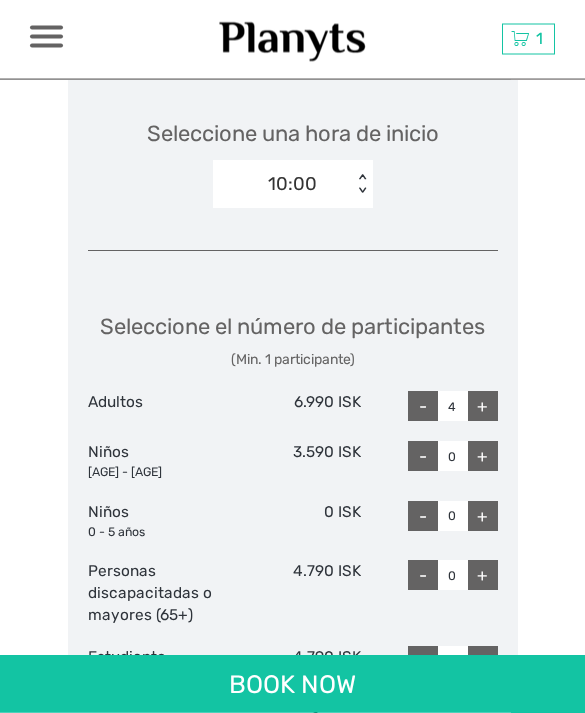 click on "+" at bounding box center [483, 662] 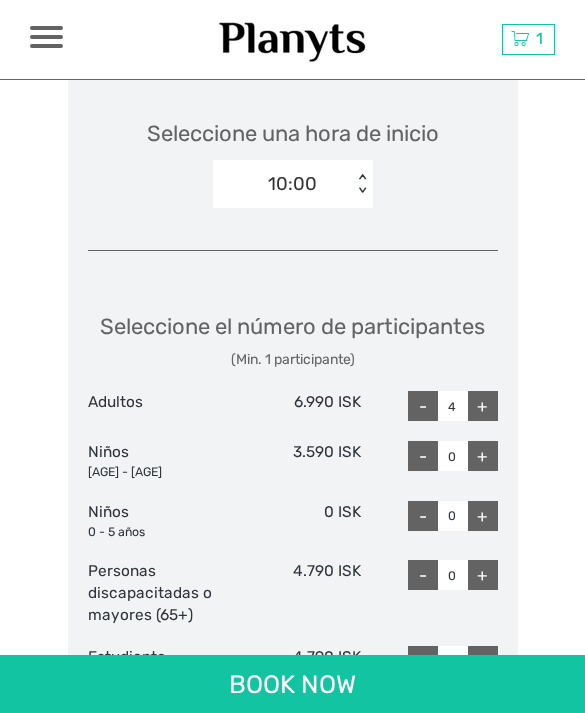 click on "+" at bounding box center (483, 661) 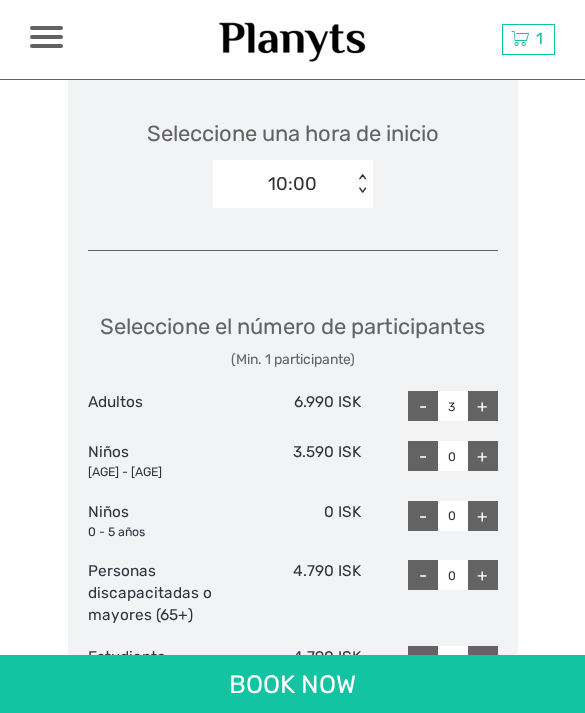 click on "-" at bounding box center [423, 406] 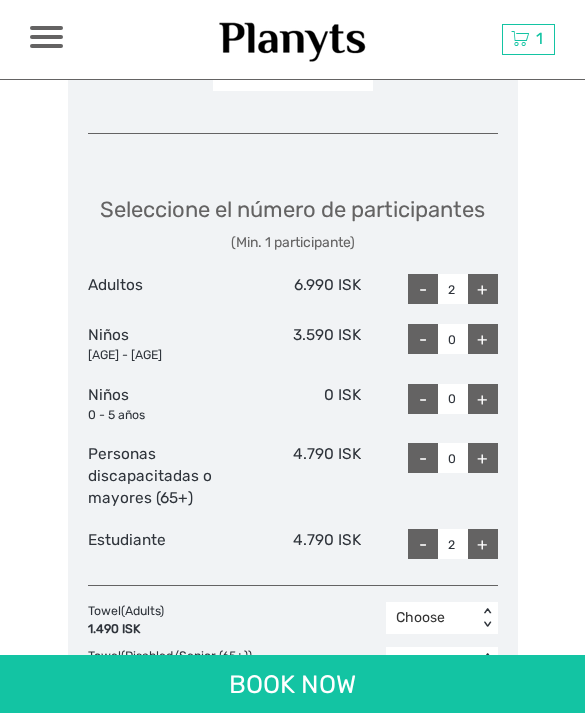 scroll, scrollTop: 2172, scrollLeft: 0, axis: vertical 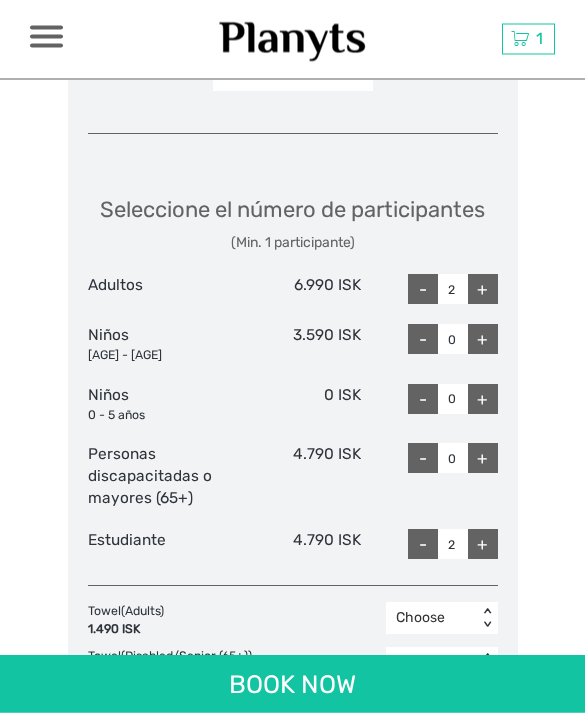 click on "+" at bounding box center [483, 290] 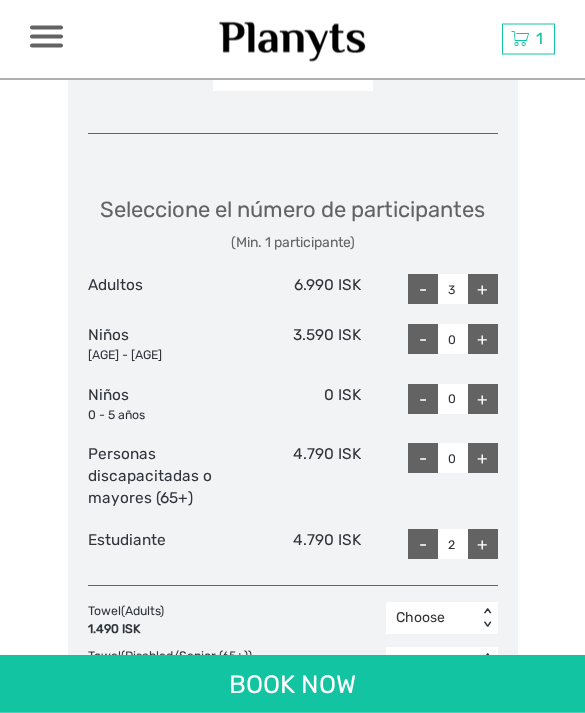 scroll, scrollTop: 2173, scrollLeft: 0, axis: vertical 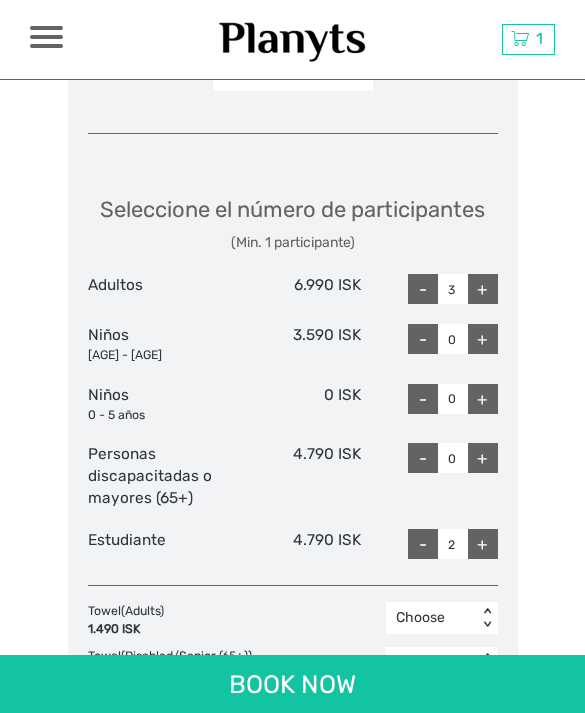 click on "-" at bounding box center (423, 544) 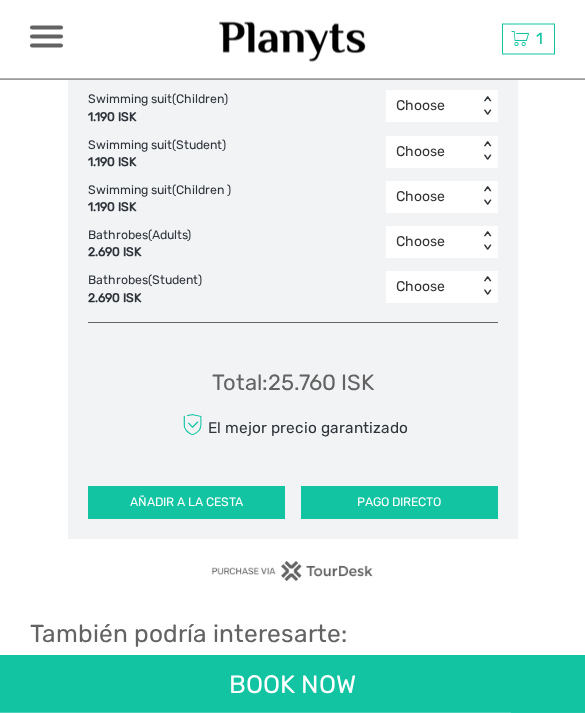 scroll, scrollTop: 3001, scrollLeft: 0, axis: vertical 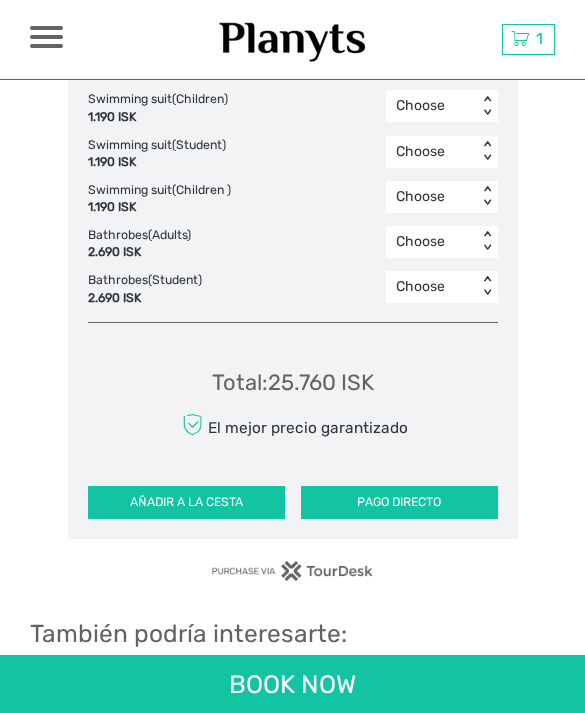 click on "PAGO DIRECTO" at bounding box center [399, 502] 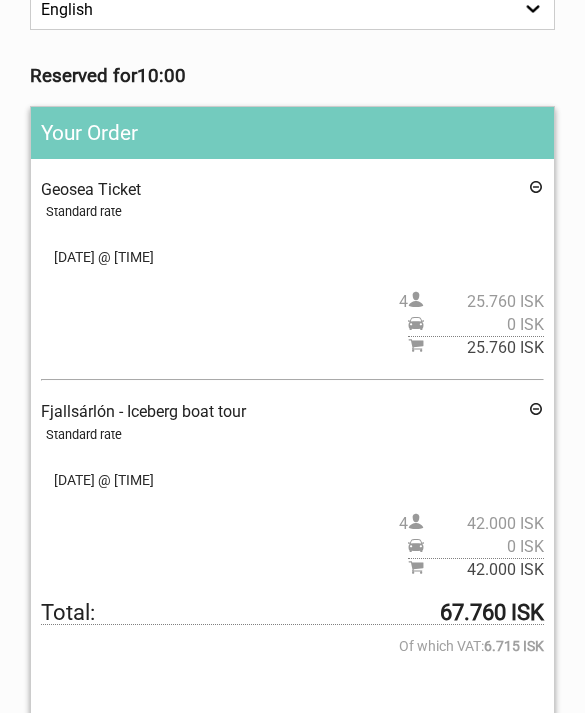 scroll, scrollTop: 352, scrollLeft: 0, axis: vertical 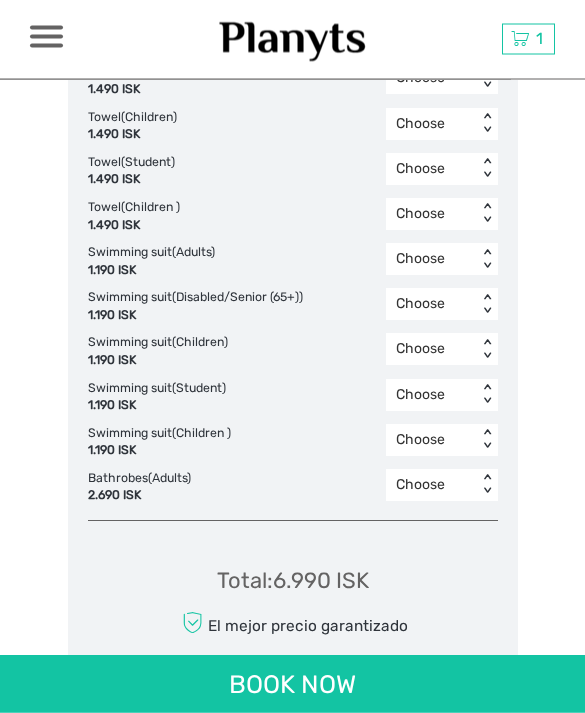 click on "AÑADIR A LA CESTA" at bounding box center (186, 701) 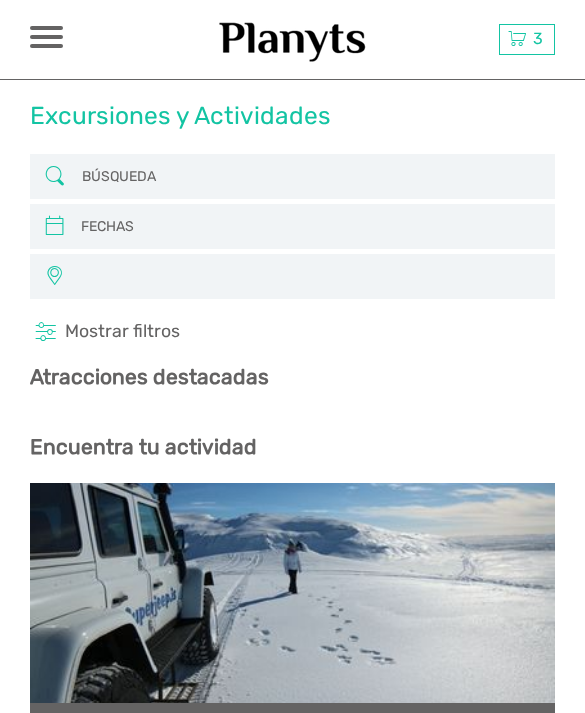 select 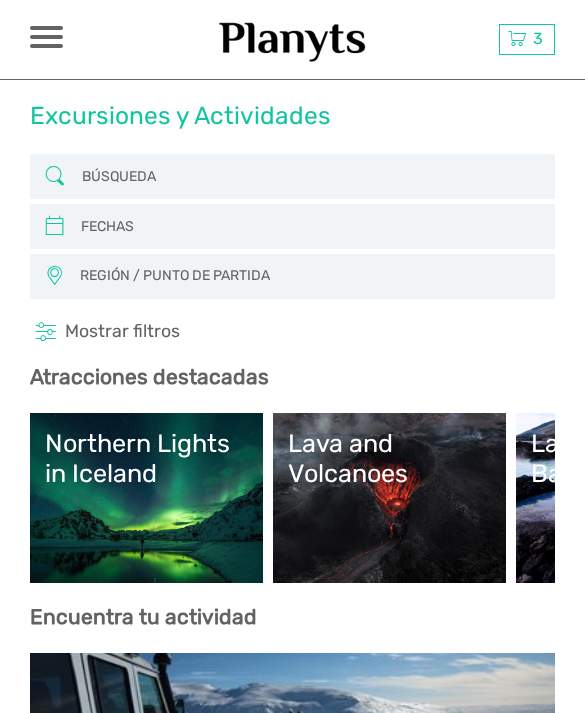 scroll, scrollTop: 0, scrollLeft: 0, axis: both 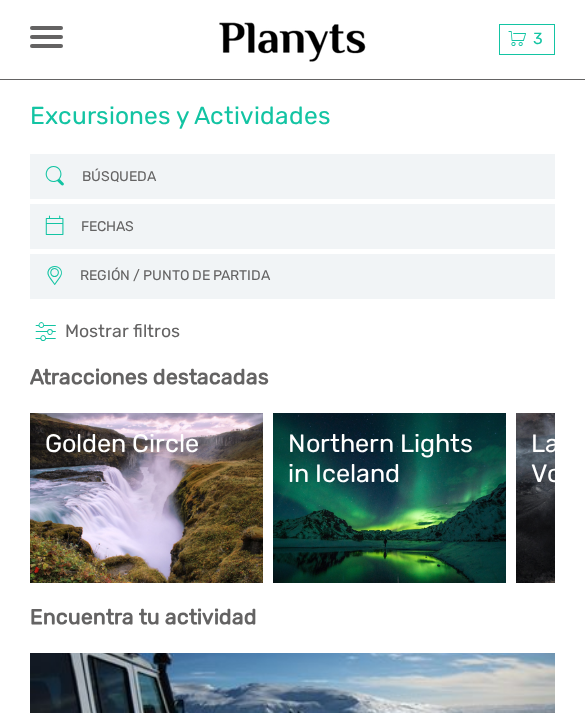 click on "3
Items
[PRODUCT] - [PRODUCT]
4x Adult
[DATE] - [TIME]
42.000 ISK
[PRODUCT]
3xAdults, 1xStudent
[DATE] - [TIME]
25.760 ISK
[PRODUCT]
1xAdults
[DATE] - [TIME]
6.990 ISK" at bounding box center (527, 39) 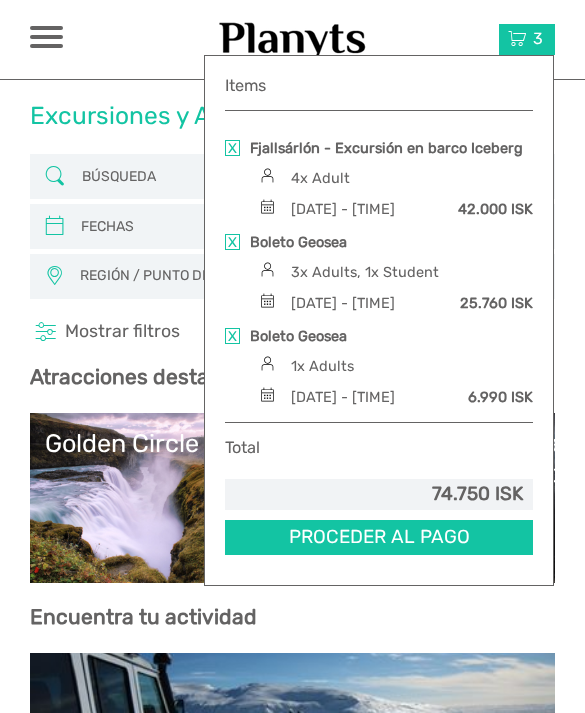 click at bounding box center (232, 336) 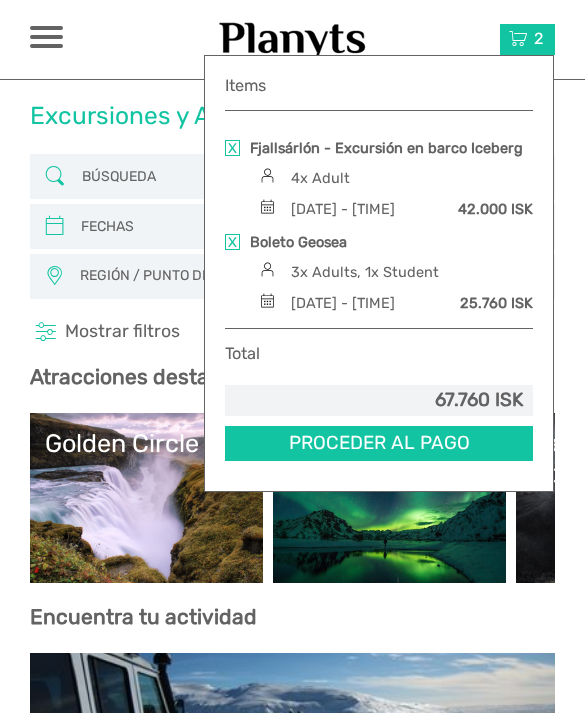 click on "Items
[PRODUCT] - [PRODUCT]
4x Adult
[DATE] - [TIME]
42.000 ISK
[PRODUCT]
3xAdults, 1xStudent
[DATE] - [TIME]
25.760 ISK
Total
67.760 ISK
Proceder al pago
La cesta de la compra está vacía." at bounding box center (379, 273) 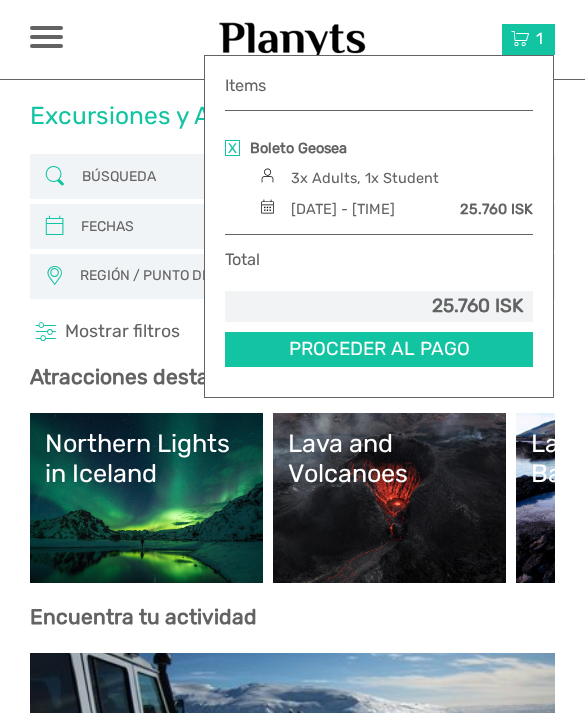 click on "Items
[PRODUCT]
3xAdults, 1xStudent
[DATE] - [TIME]
25.760 ISK
Total
25.760 ISK
Proceder al pago
La cesta de la compra está vacía." at bounding box center [379, 226] 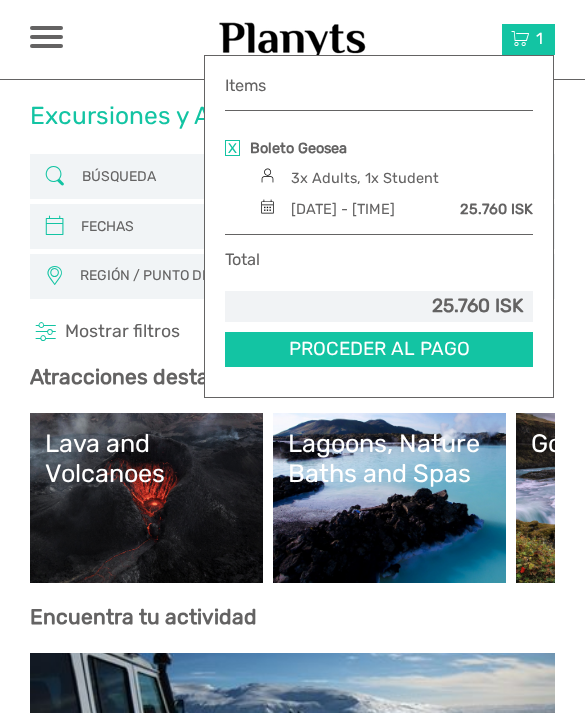 click at bounding box center [232, 148] 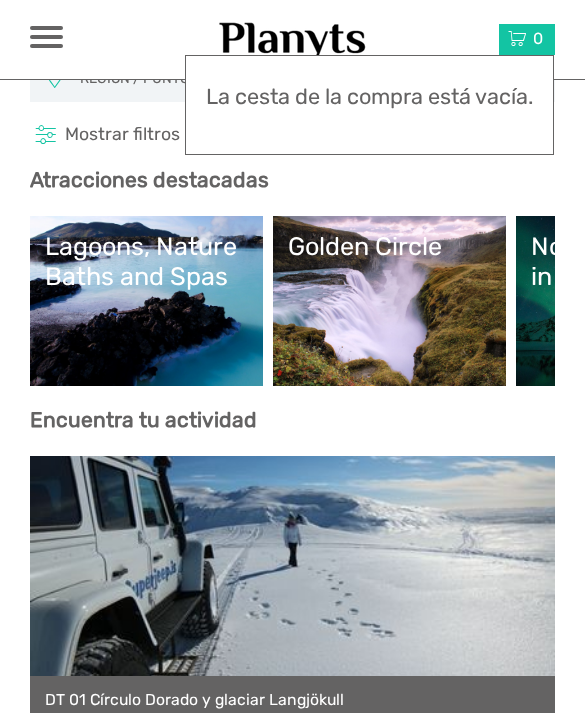 scroll, scrollTop: 0, scrollLeft: 0, axis: both 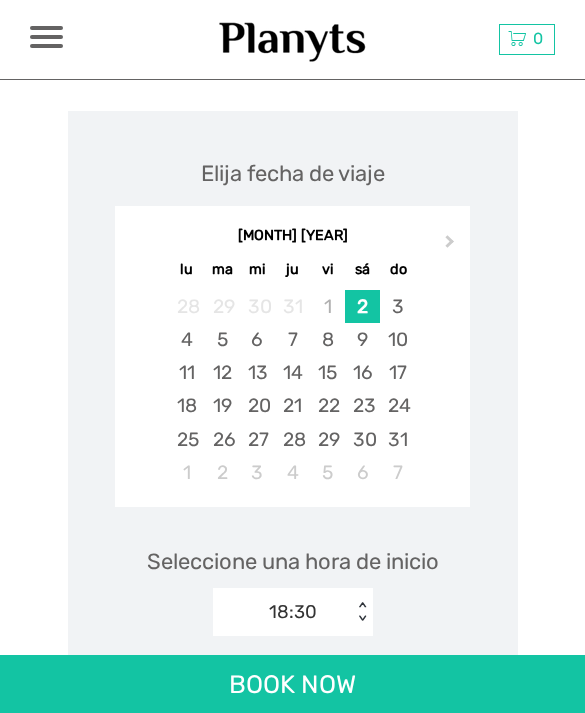 click on "20" at bounding box center [257, 405] 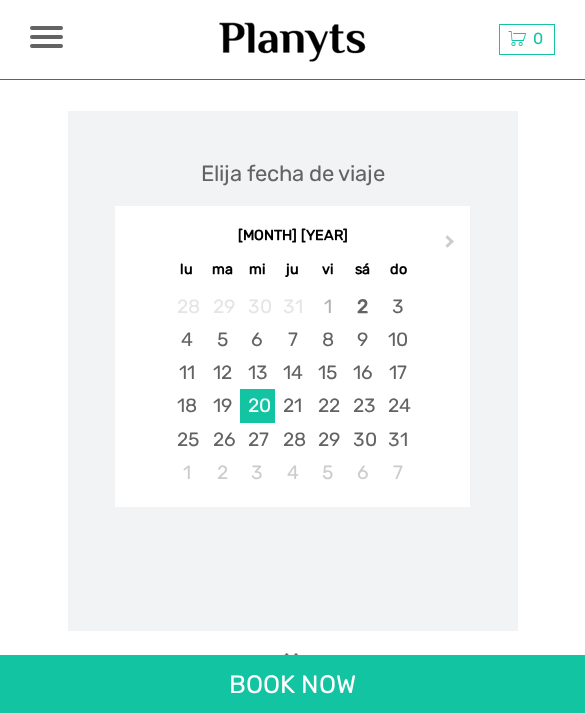 click on "19" at bounding box center (222, 405) 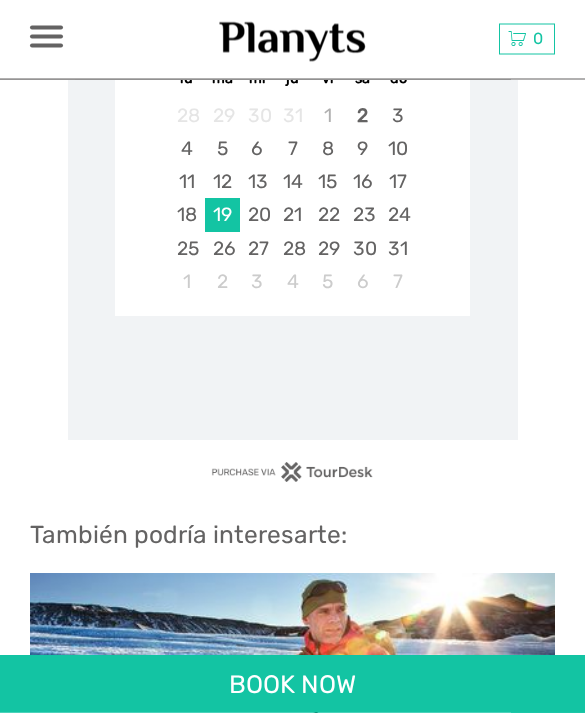 scroll, scrollTop: 1827, scrollLeft: 0, axis: vertical 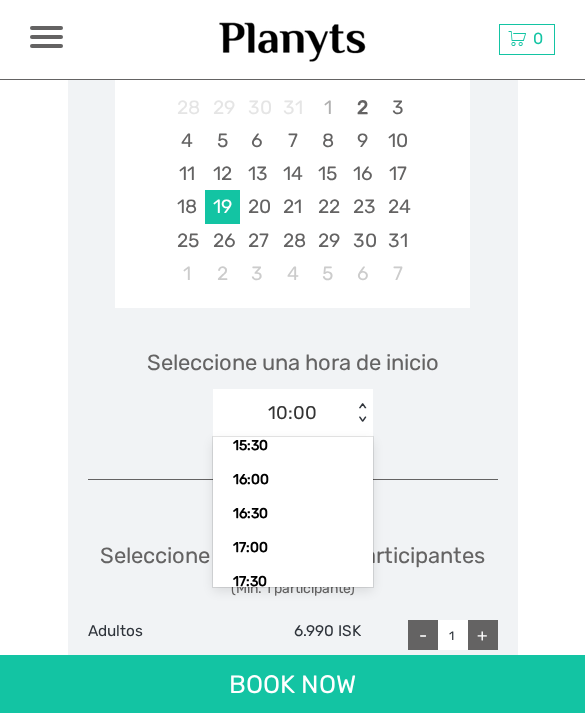 click on "17:00" at bounding box center [293, 548] 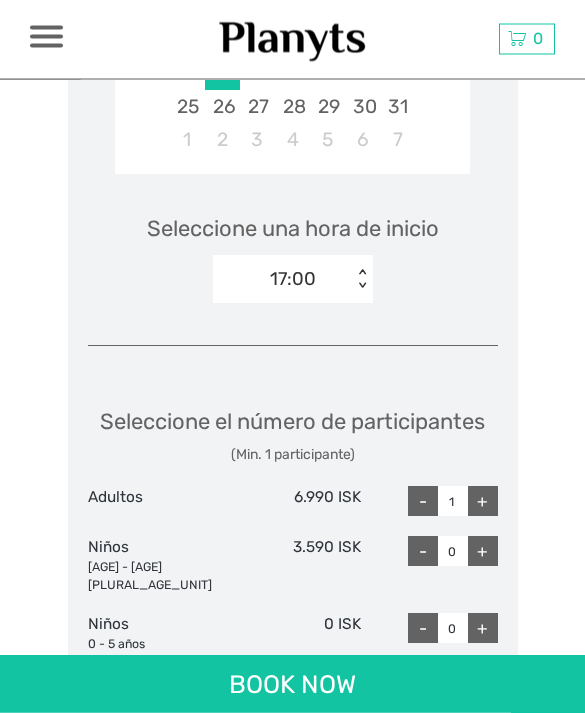 click on "+" at bounding box center [483, 502] 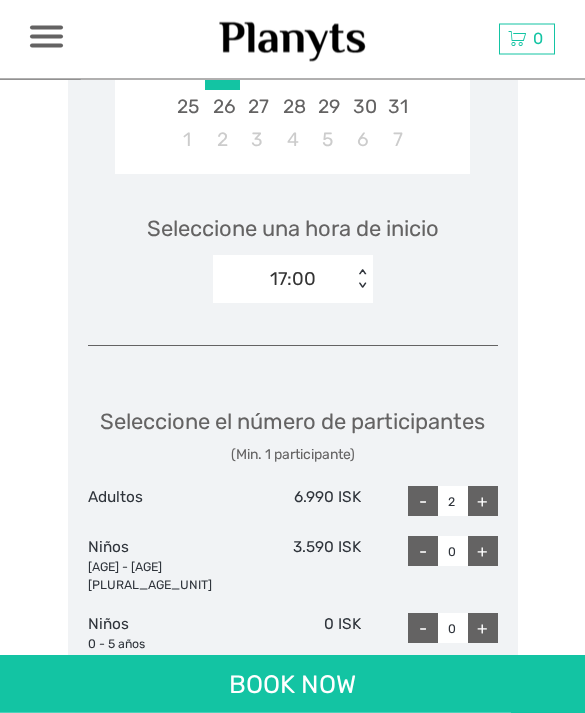 scroll, scrollTop: 1961, scrollLeft: 0, axis: vertical 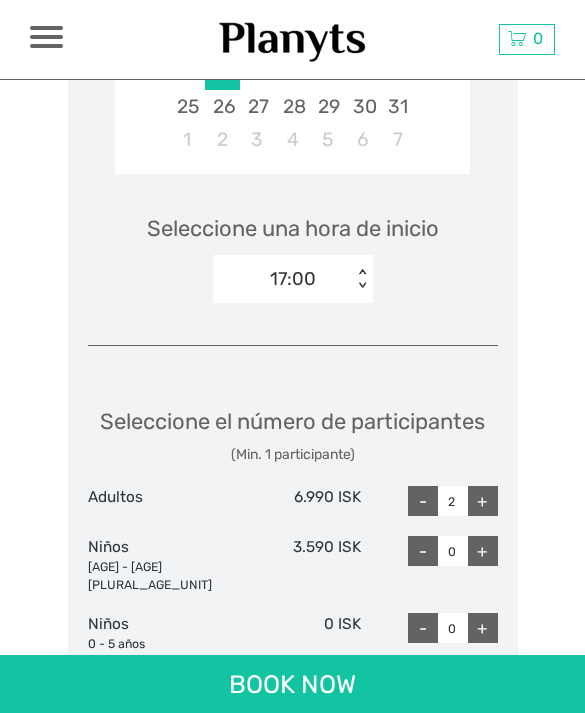 click on "+" at bounding box center (483, 501) 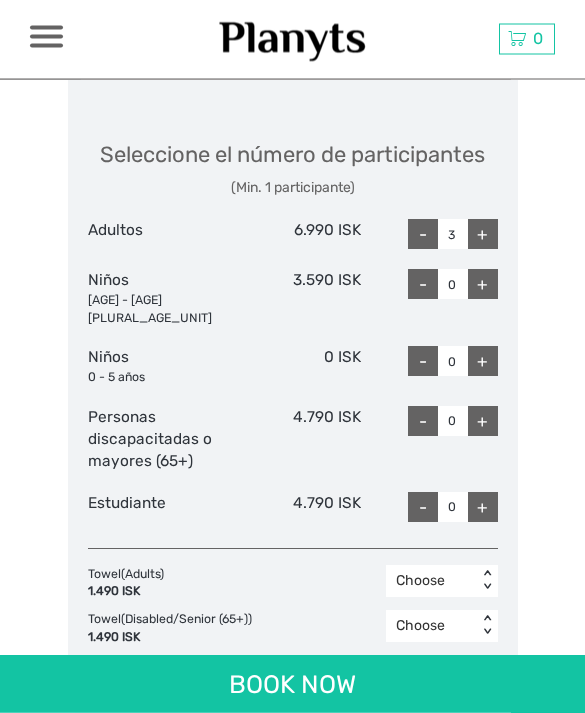 scroll, scrollTop: 2229, scrollLeft: 0, axis: vertical 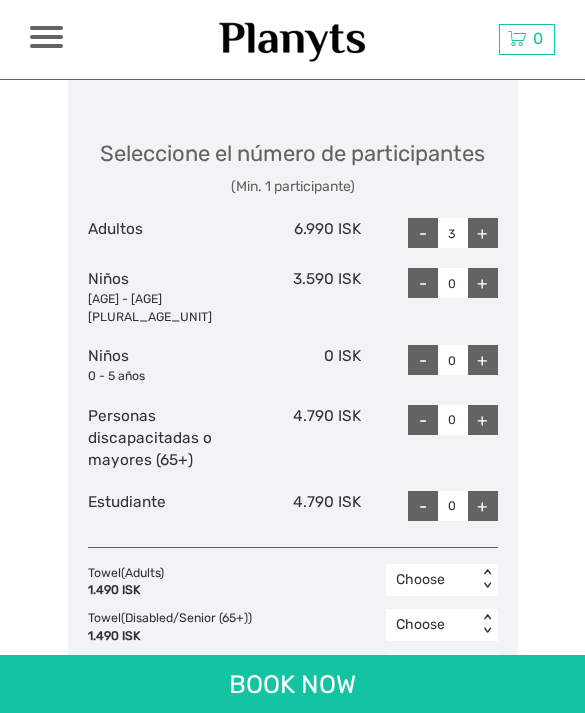 click on "+" at bounding box center (483, 506) 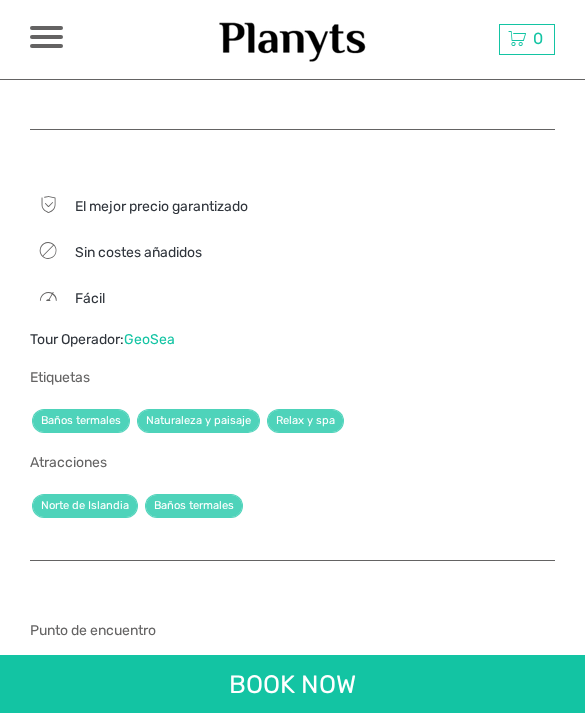 scroll, scrollTop: 964, scrollLeft: 0, axis: vertical 